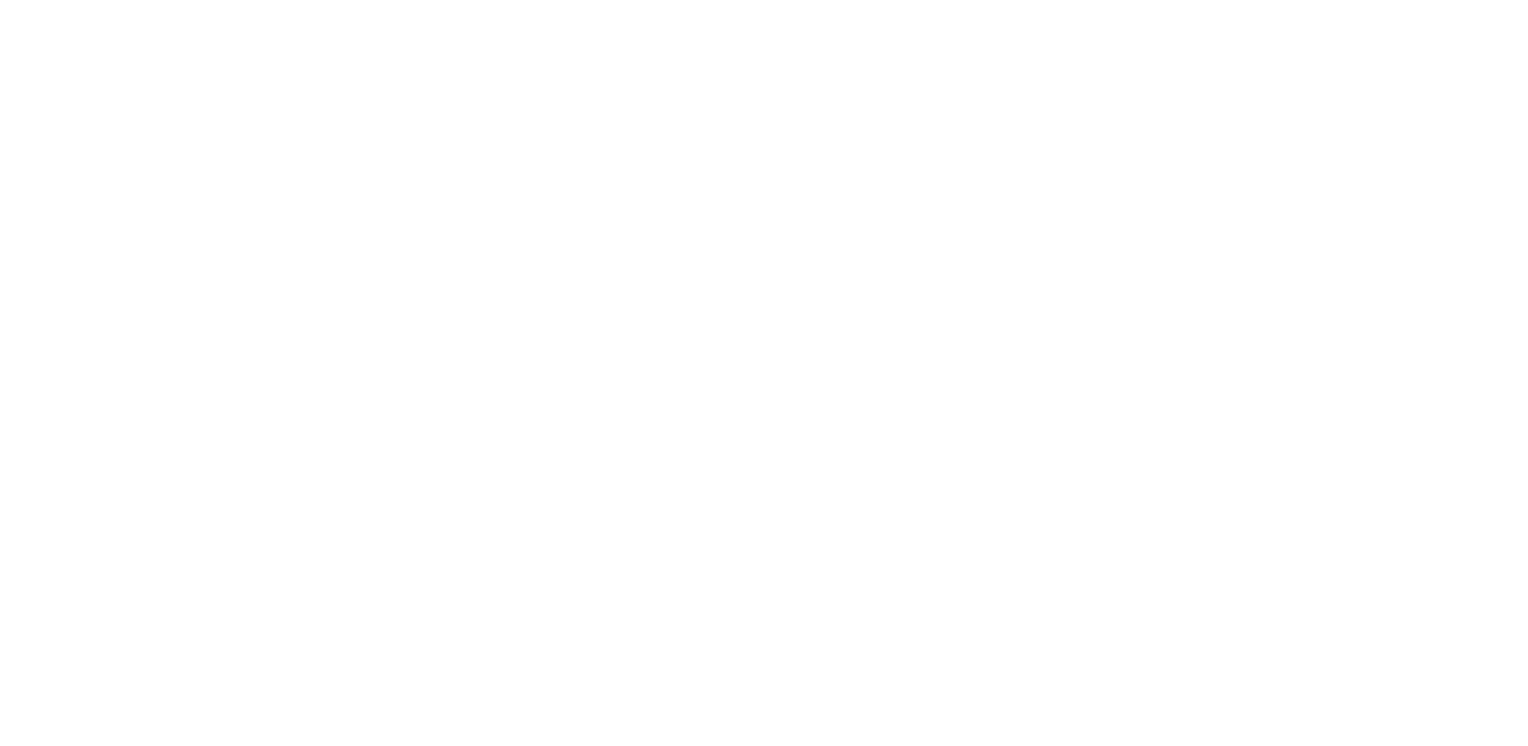 scroll, scrollTop: 0, scrollLeft: 0, axis: both 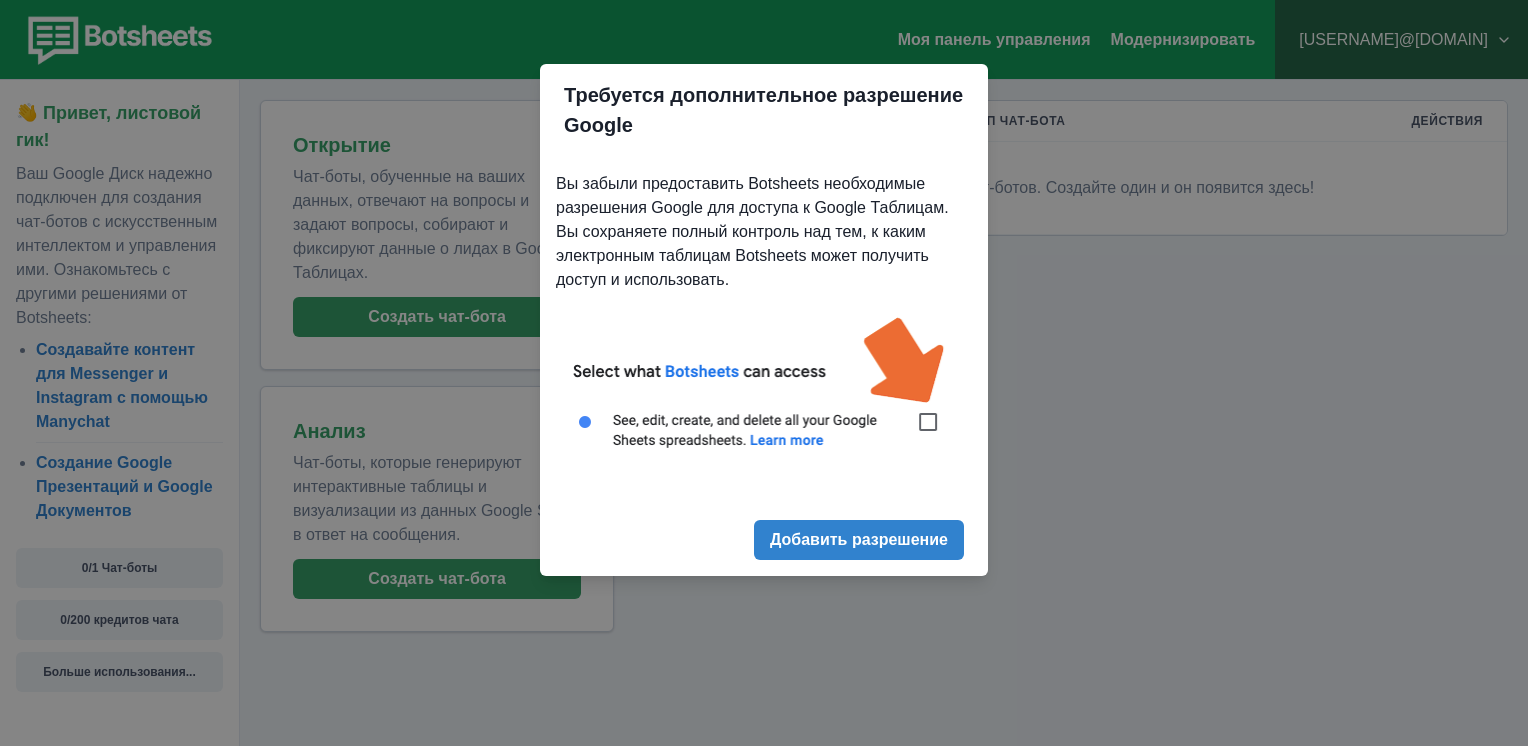 click on "Требуется дополнительное разрешение Google Вы забыли предоставить Botsheets необходимые разрешения Google для доступа к Google Таблицам. Вы сохраняете полный контроль над тем, к каким электронным таблицам Botsheets может получить доступ и использовать. Добавить разрешение" at bounding box center (764, 373) 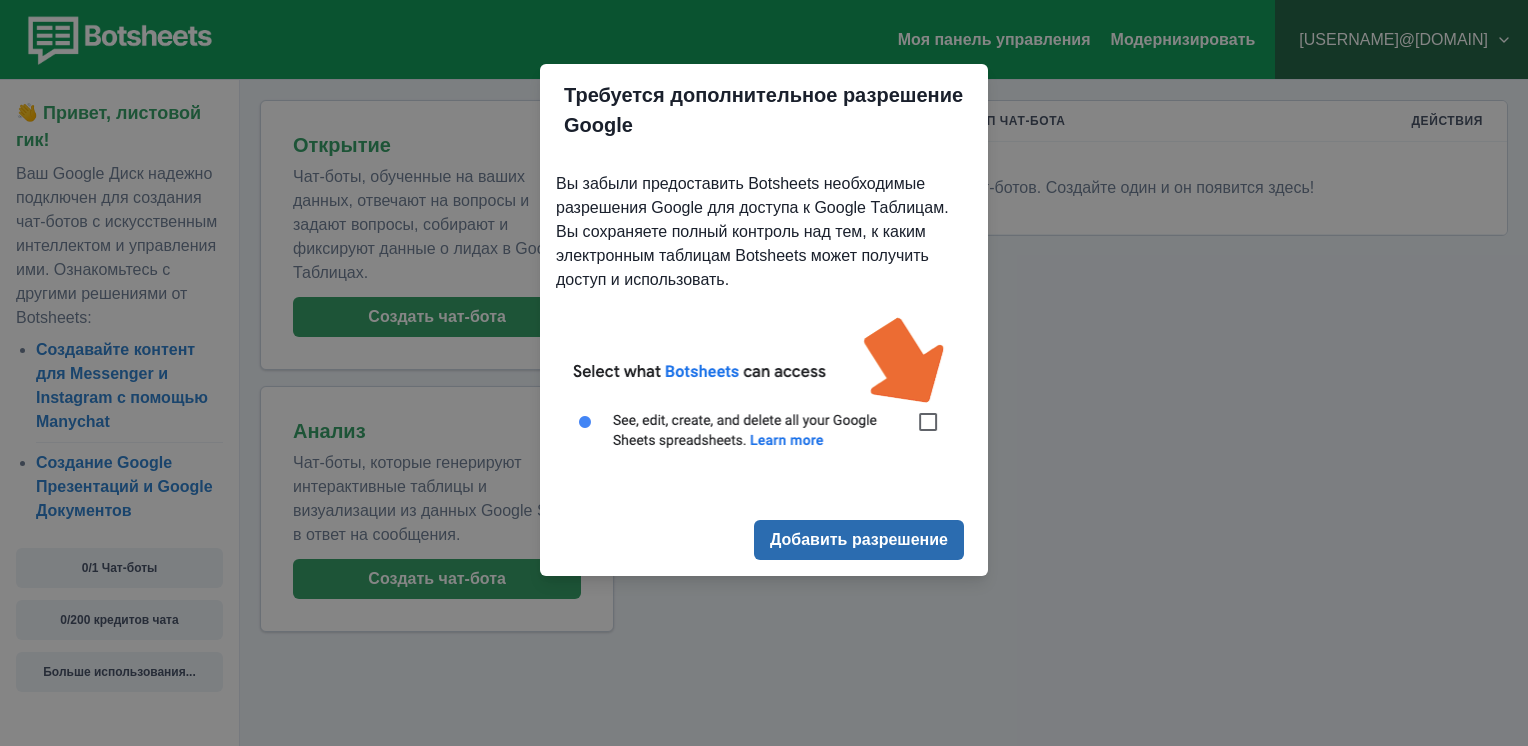 click on "Добавить разрешение" at bounding box center (859, 540) 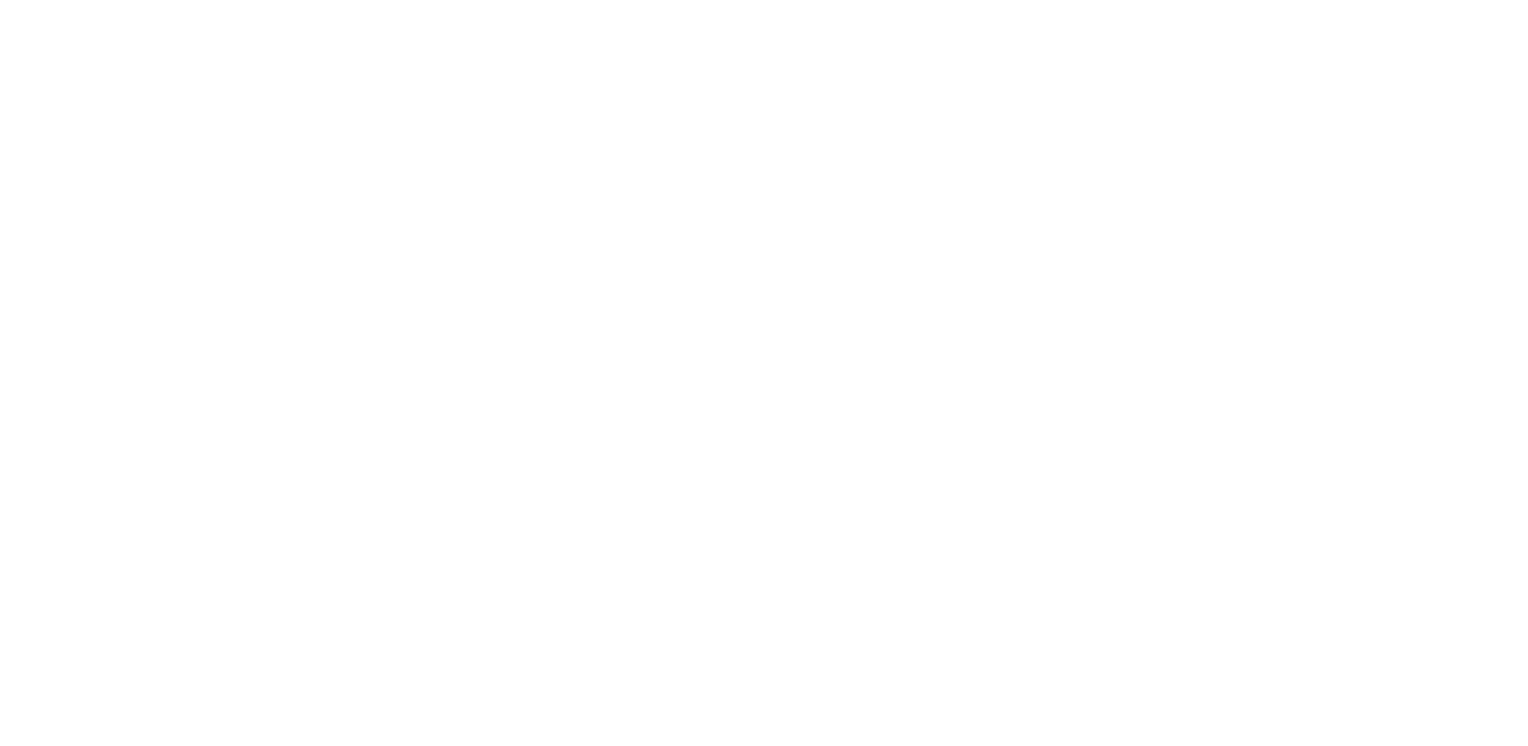 scroll, scrollTop: 0, scrollLeft: 0, axis: both 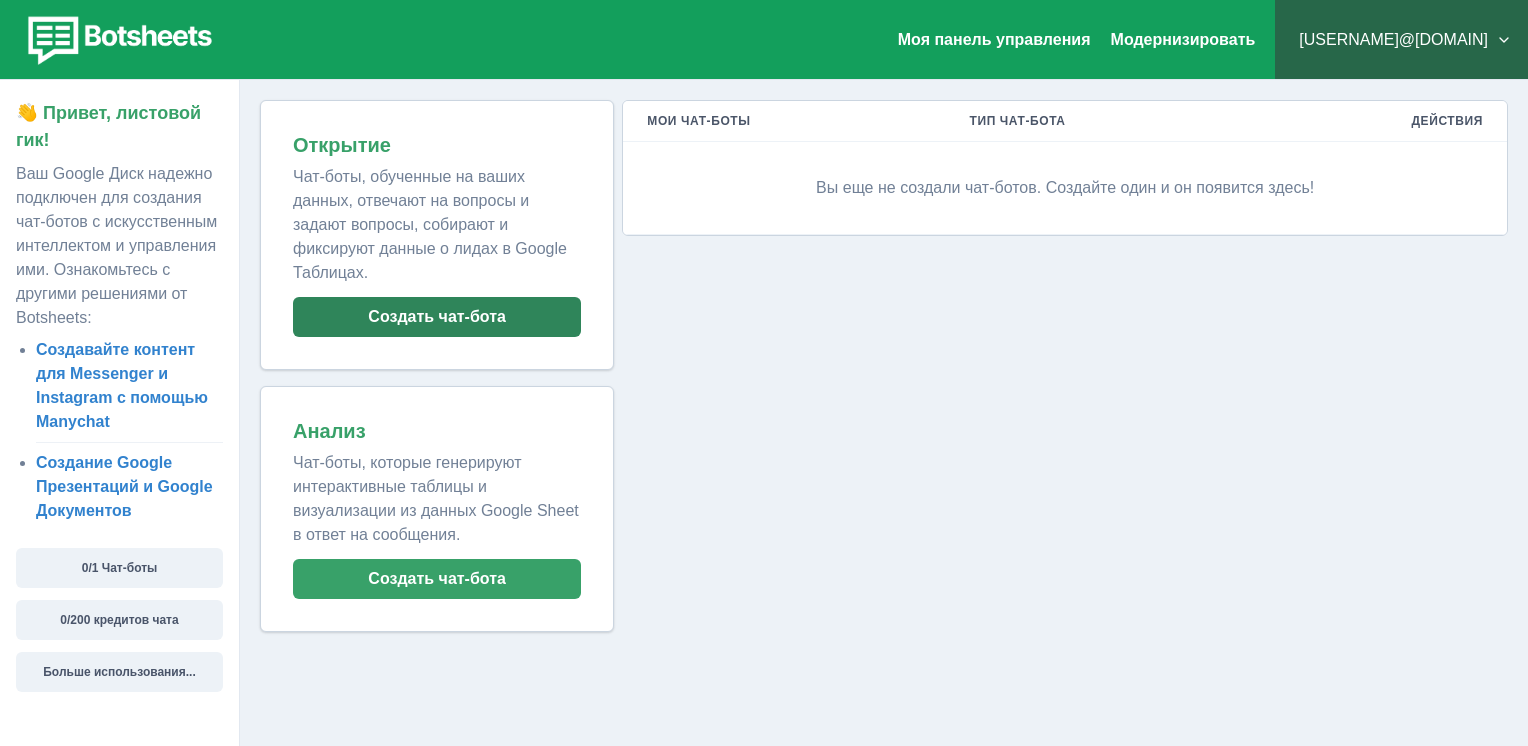 click on "Создать чат-бота" at bounding box center (437, 317) 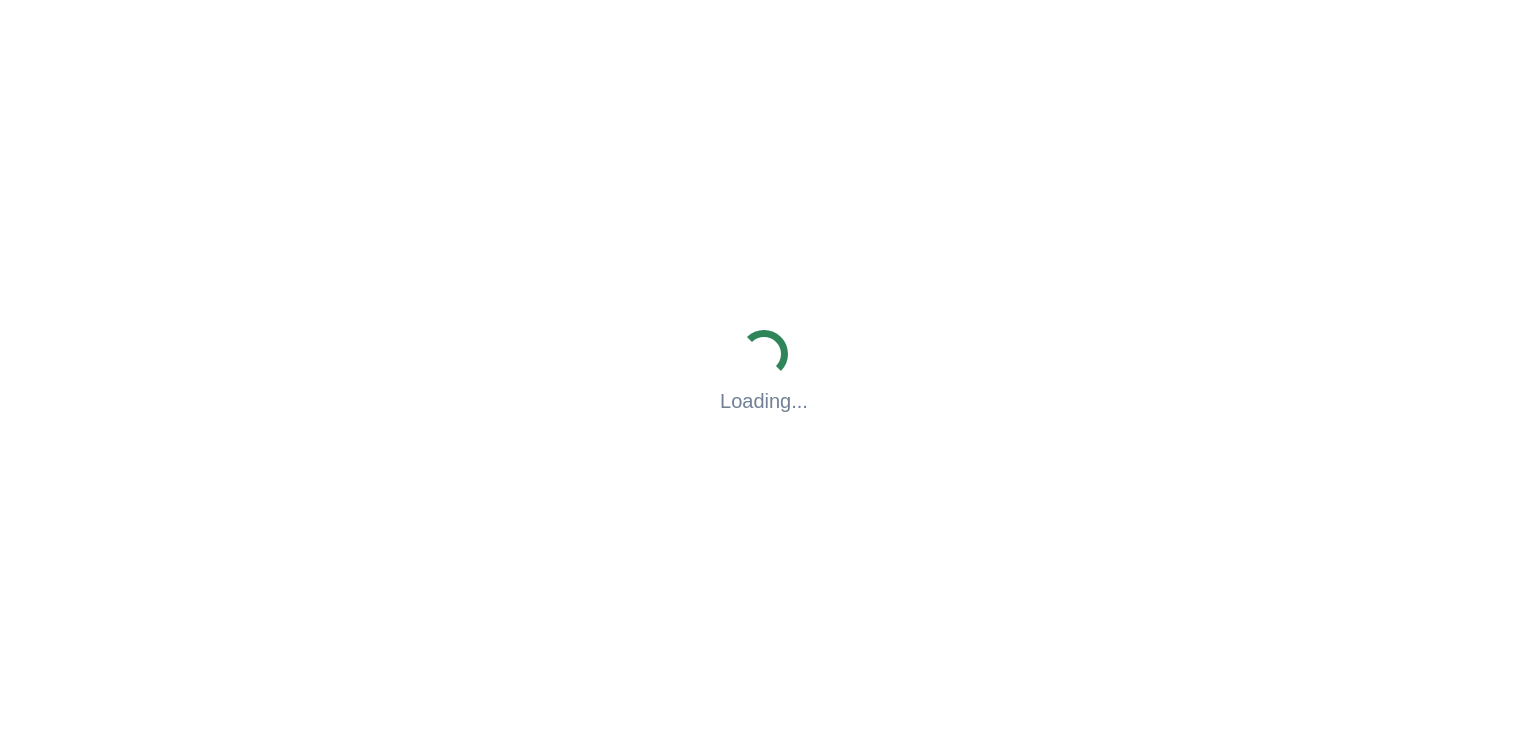 scroll, scrollTop: 0, scrollLeft: 0, axis: both 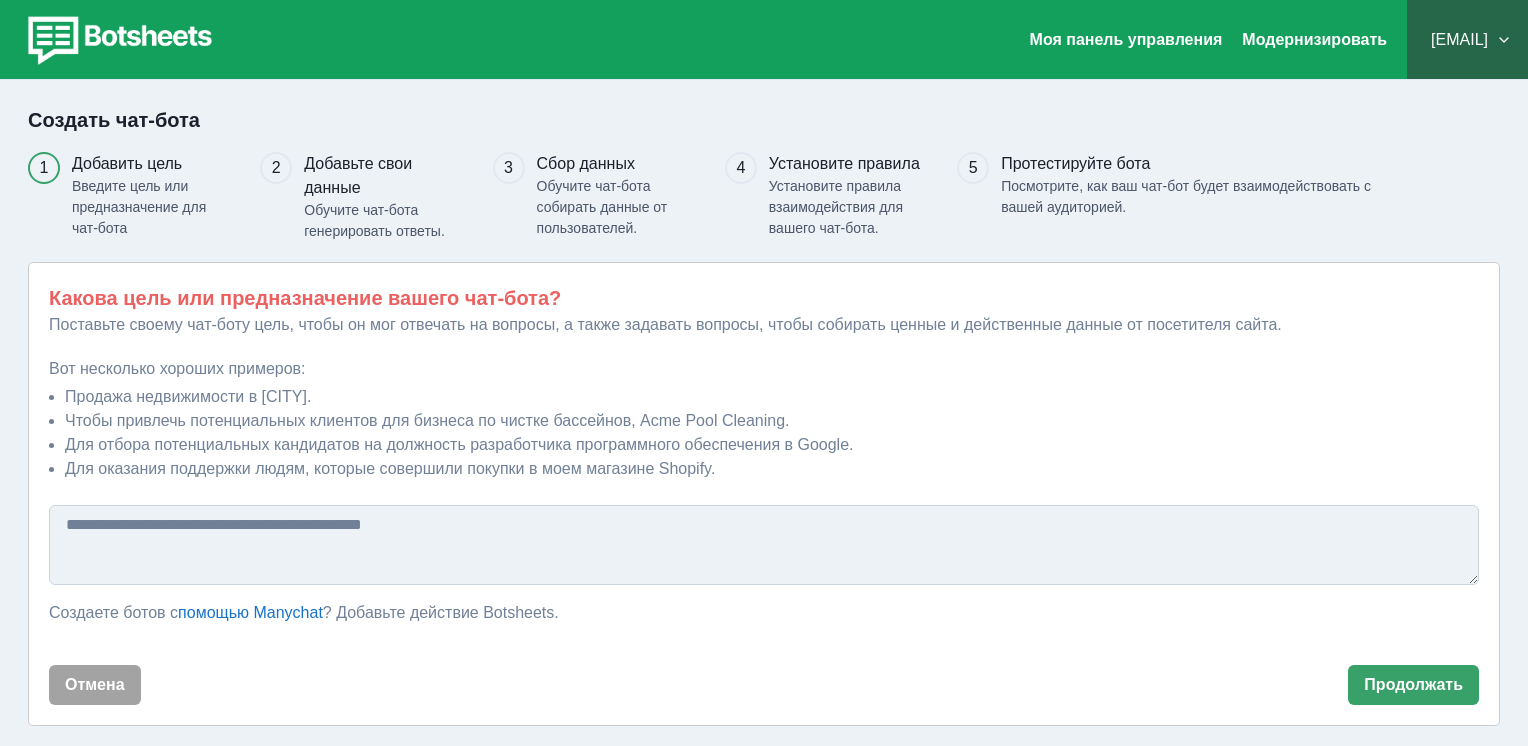 click at bounding box center (117, 40) 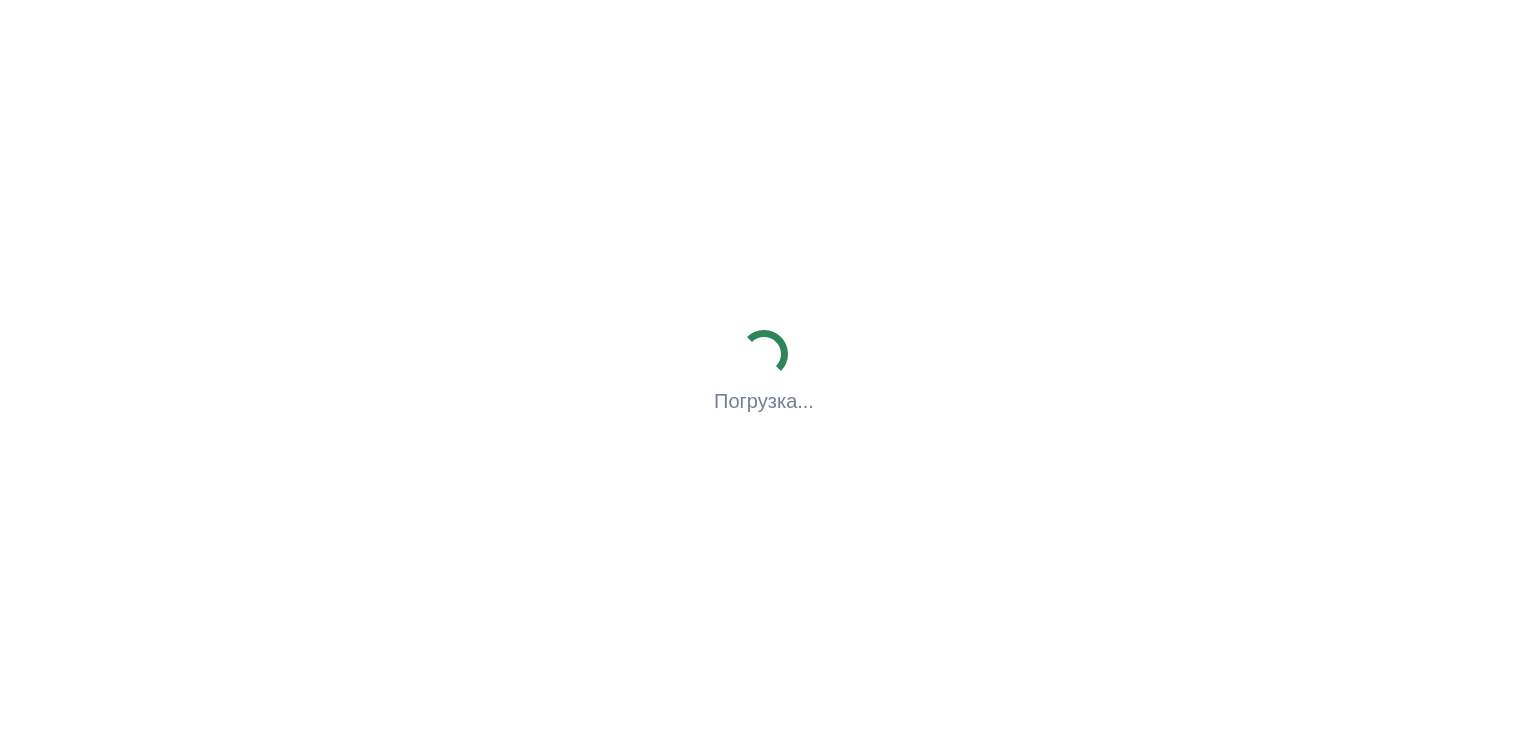 scroll, scrollTop: 0, scrollLeft: 0, axis: both 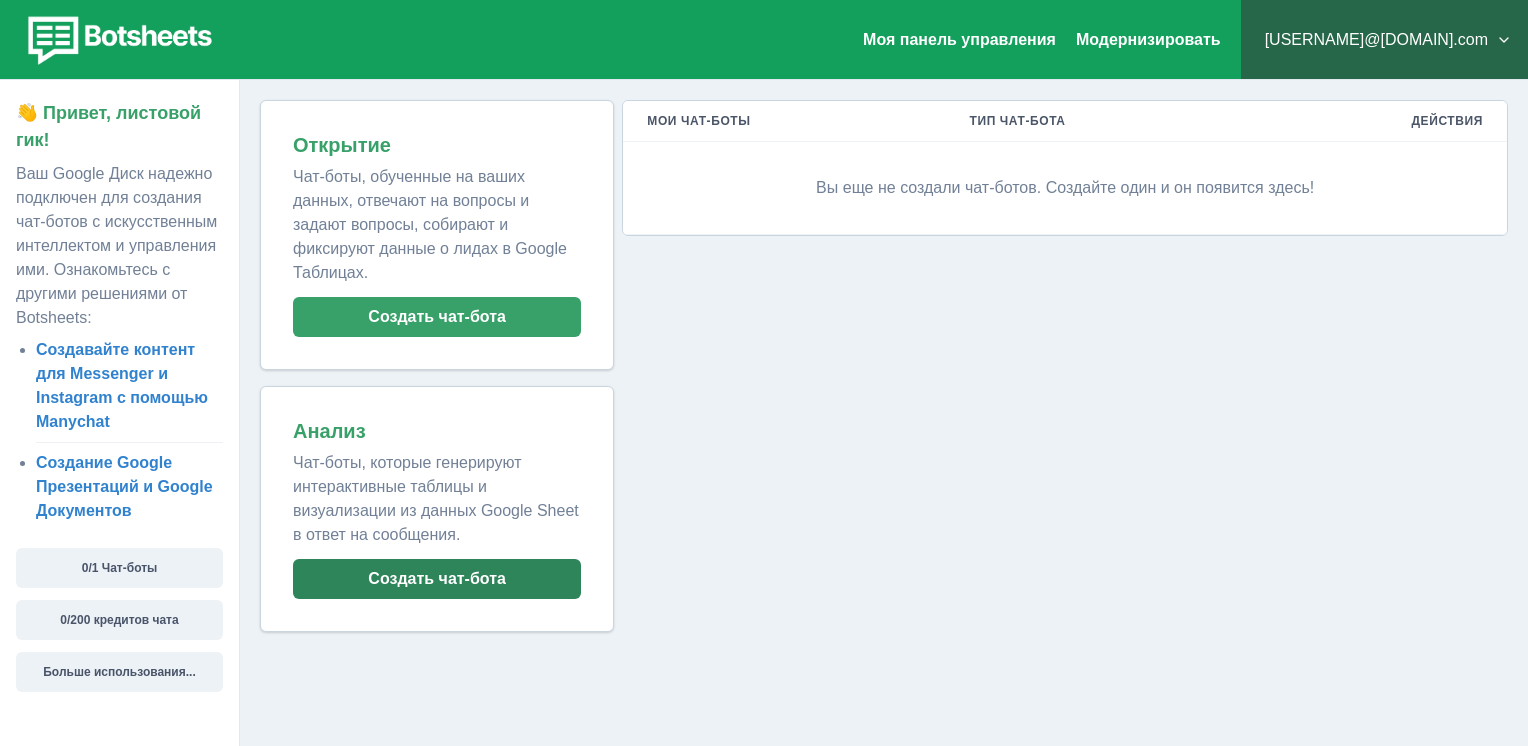 click on "Создать чат-бота" at bounding box center [437, 317] 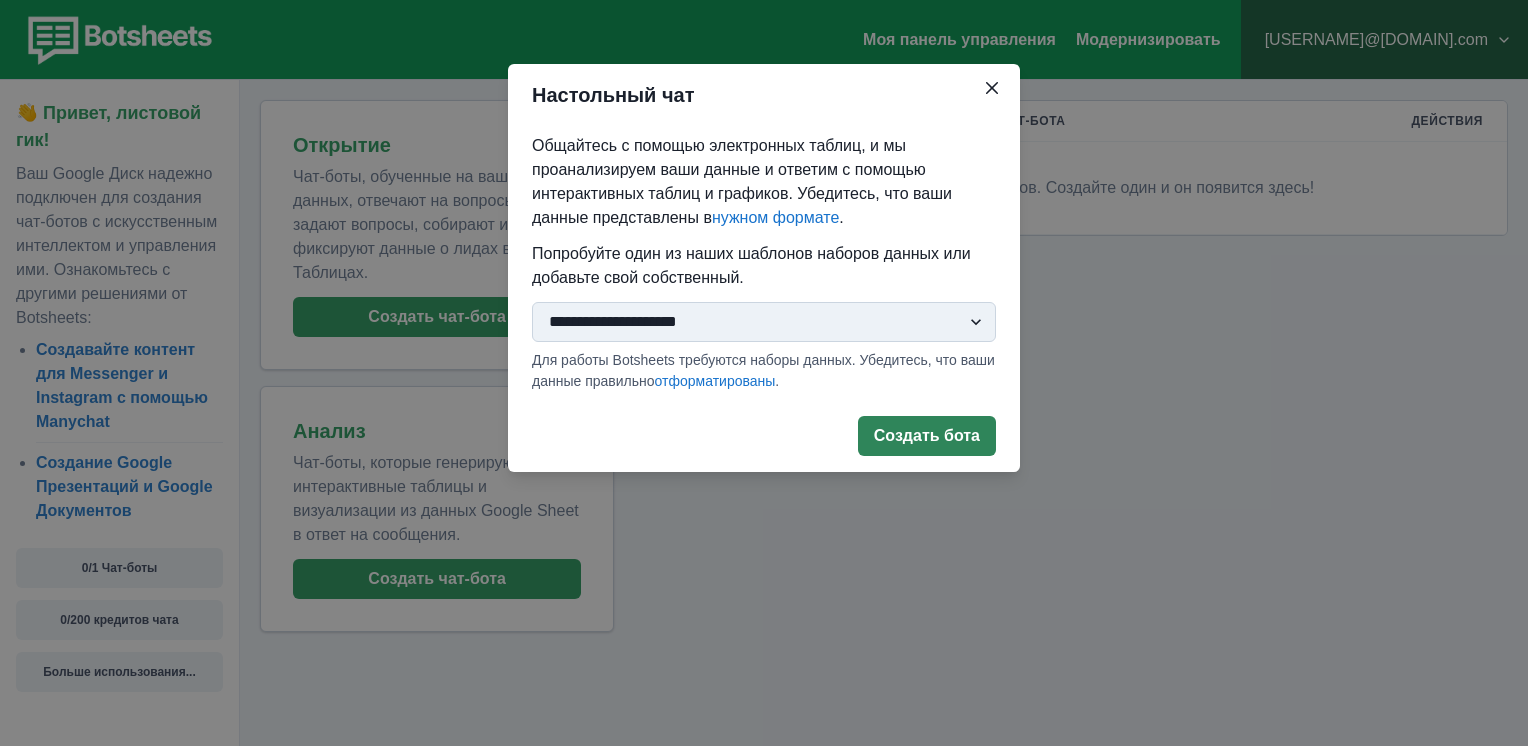 click on "Создать бота" at bounding box center (927, 436) 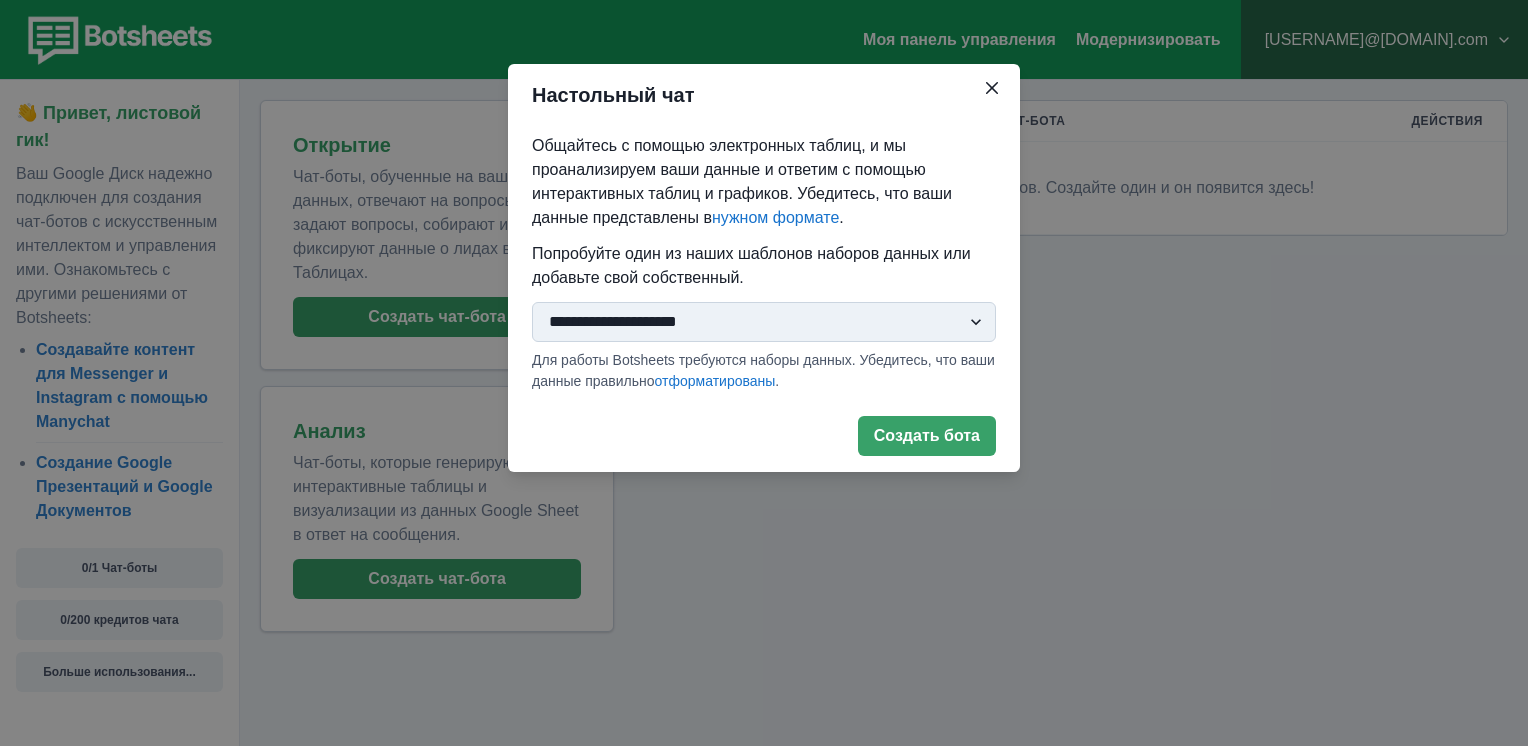 click on "**********" at bounding box center [764, 322] 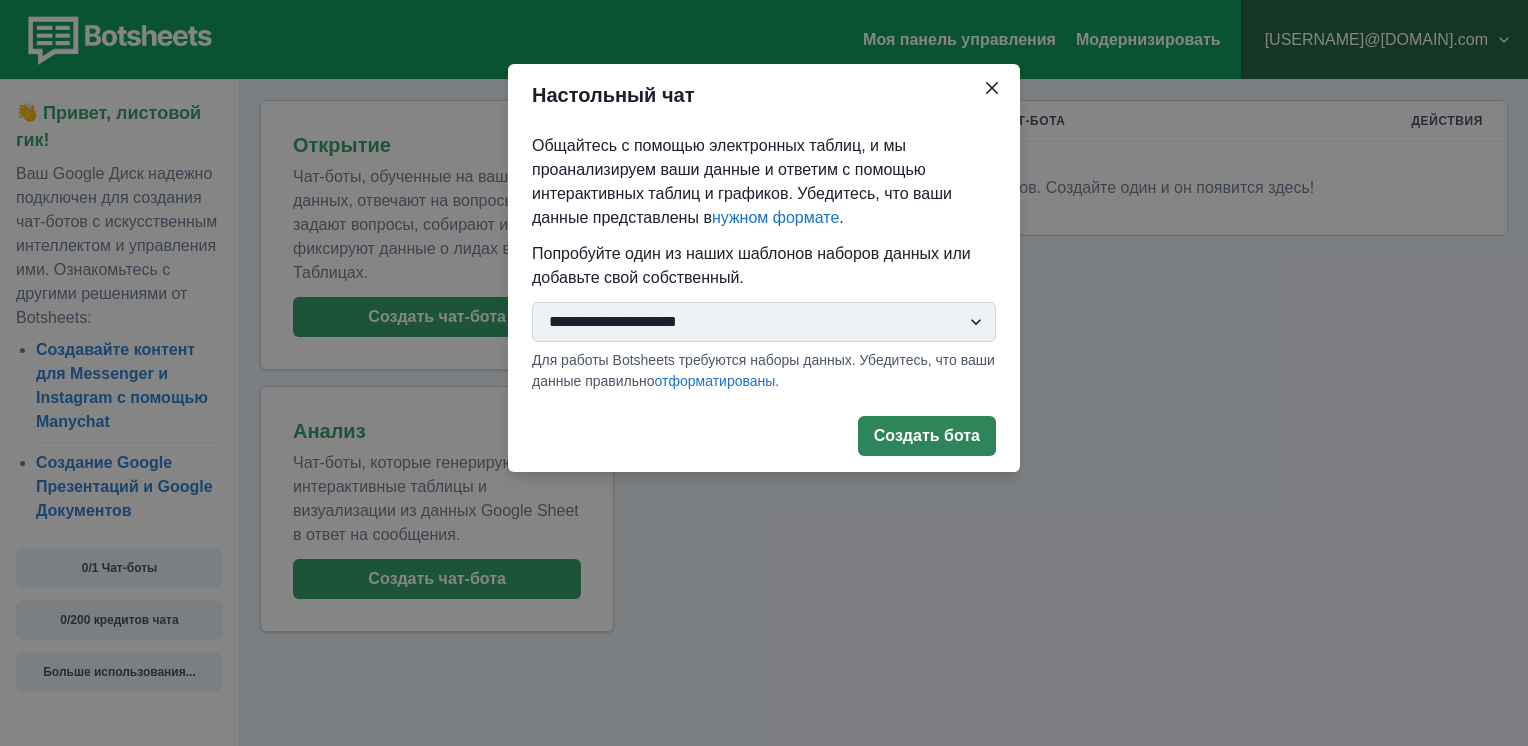click on "Создать бота" at bounding box center [927, 436] 